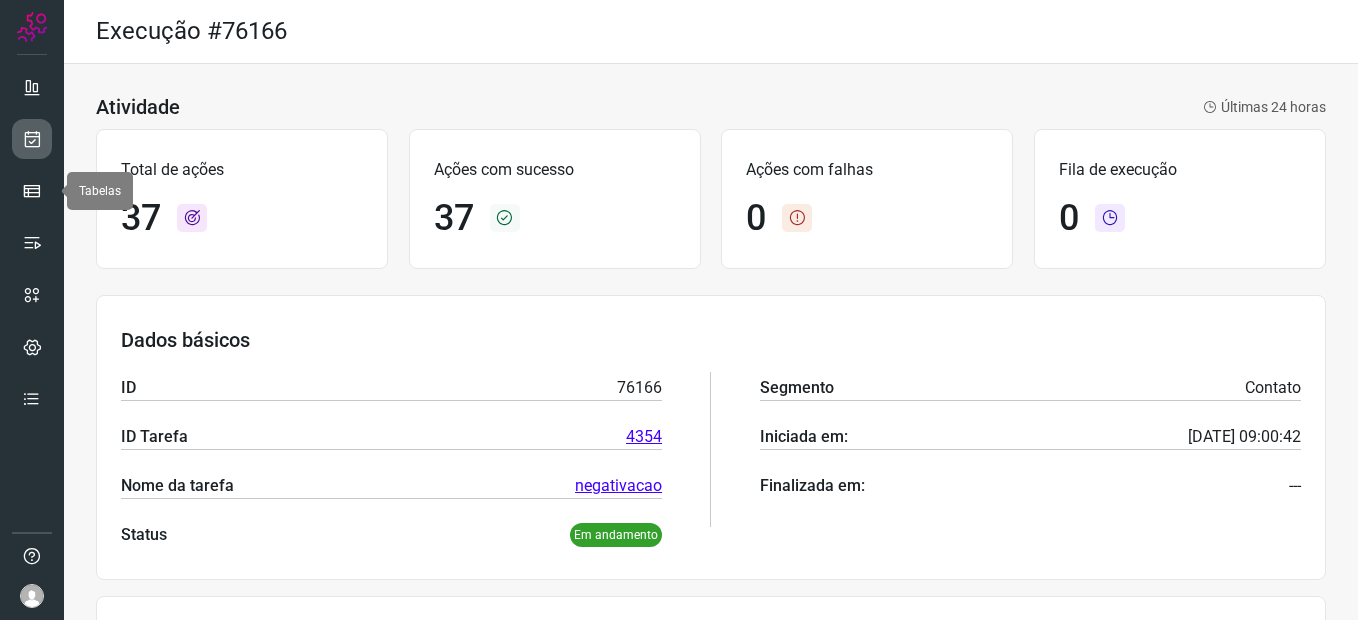 scroll, scrollTop: 0, scrollLeft: 0, axis: both 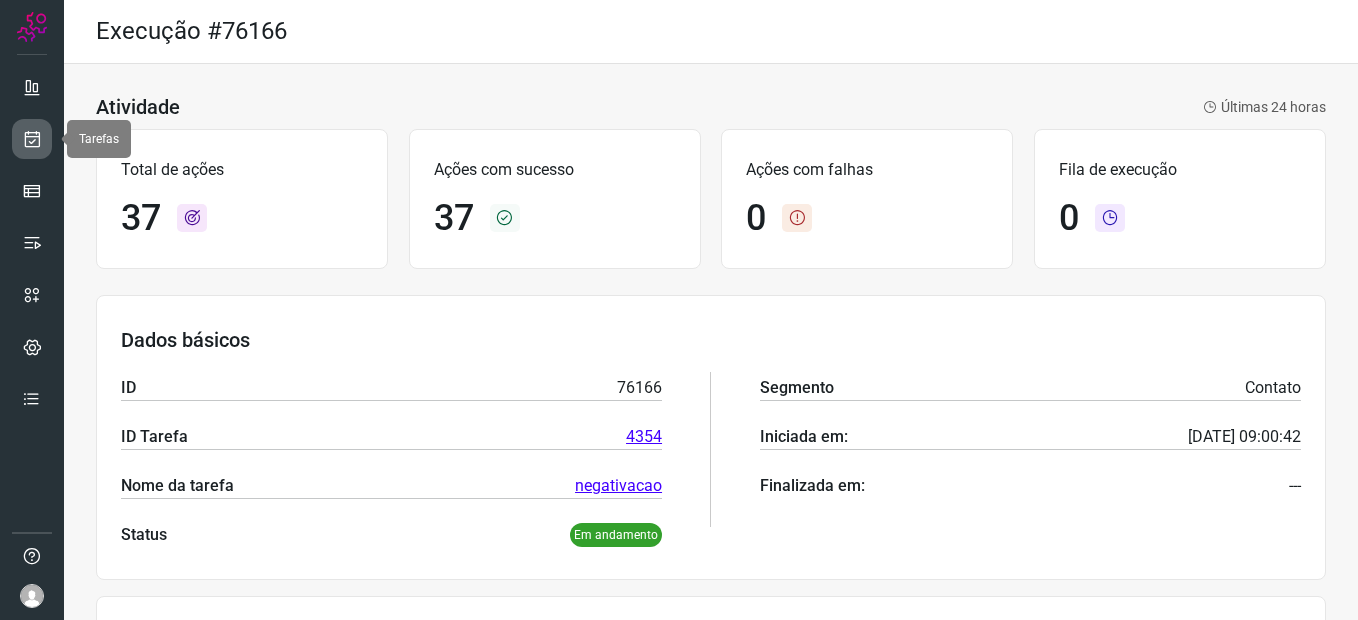 click at bounding box center [32, 139] 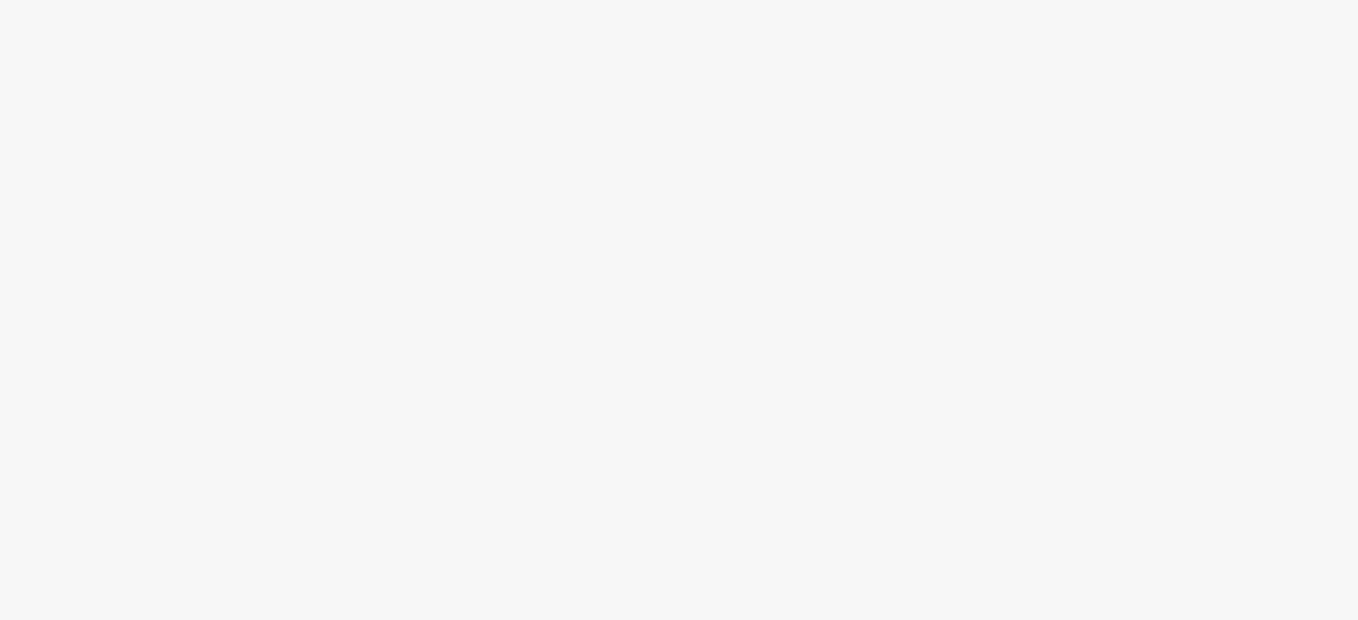 scroll, scrollTop: 0, scrollLeft: 0, axis: both 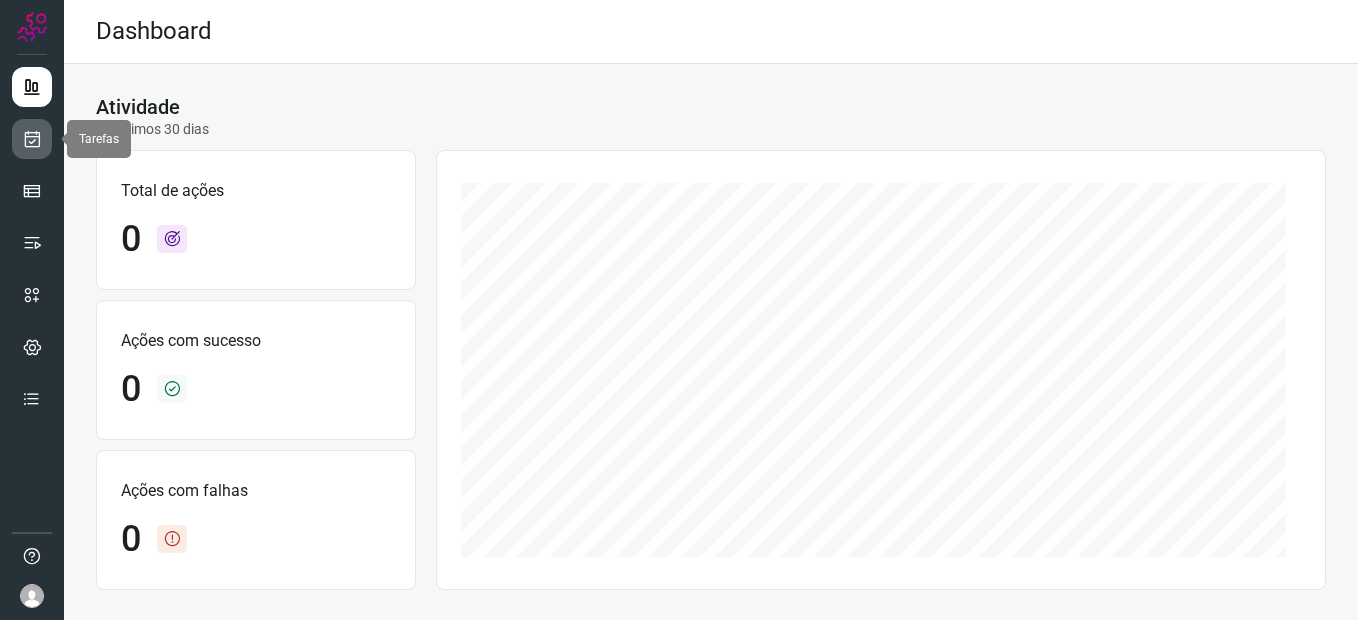 click at bounding box center [32, 139] 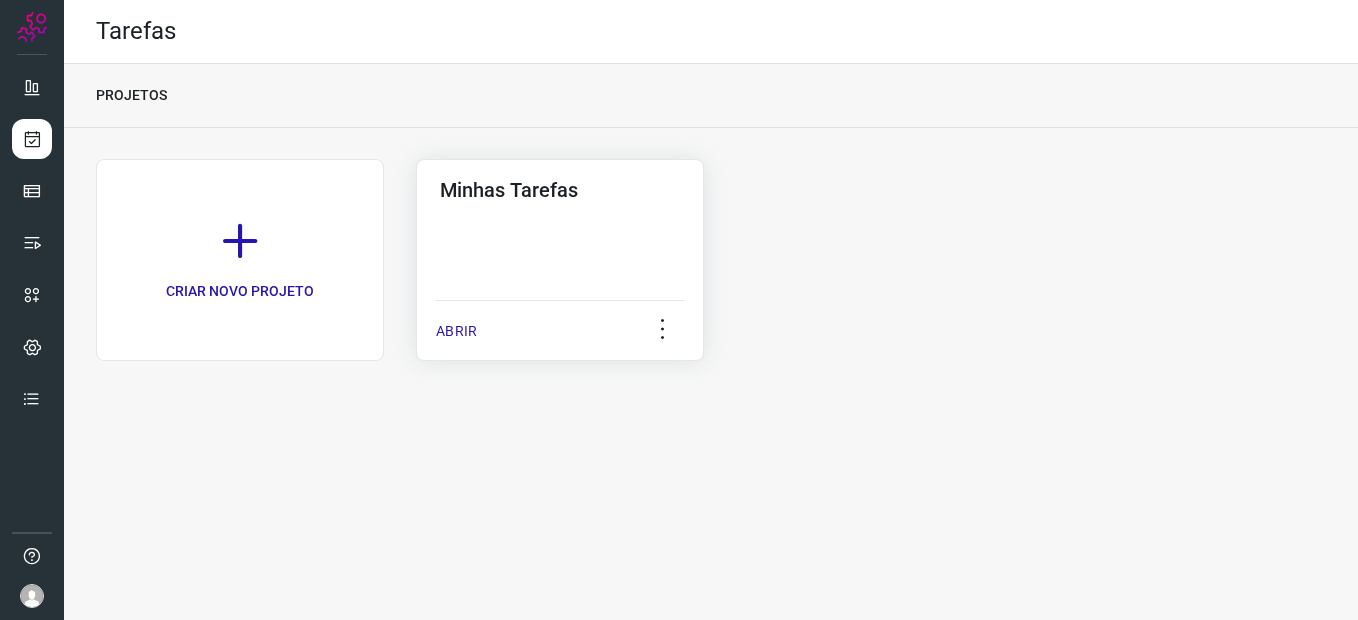 click on "Minhas Tarefas  ABRIR" 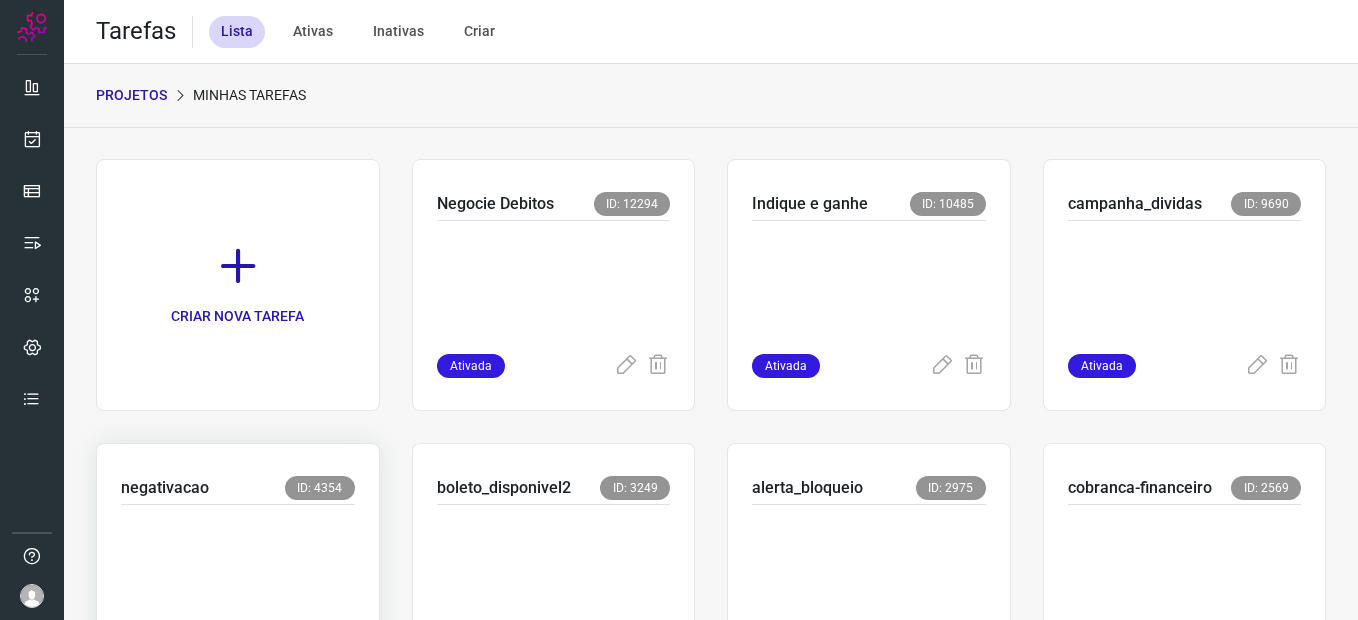 click at bounding box center (238, 567) 